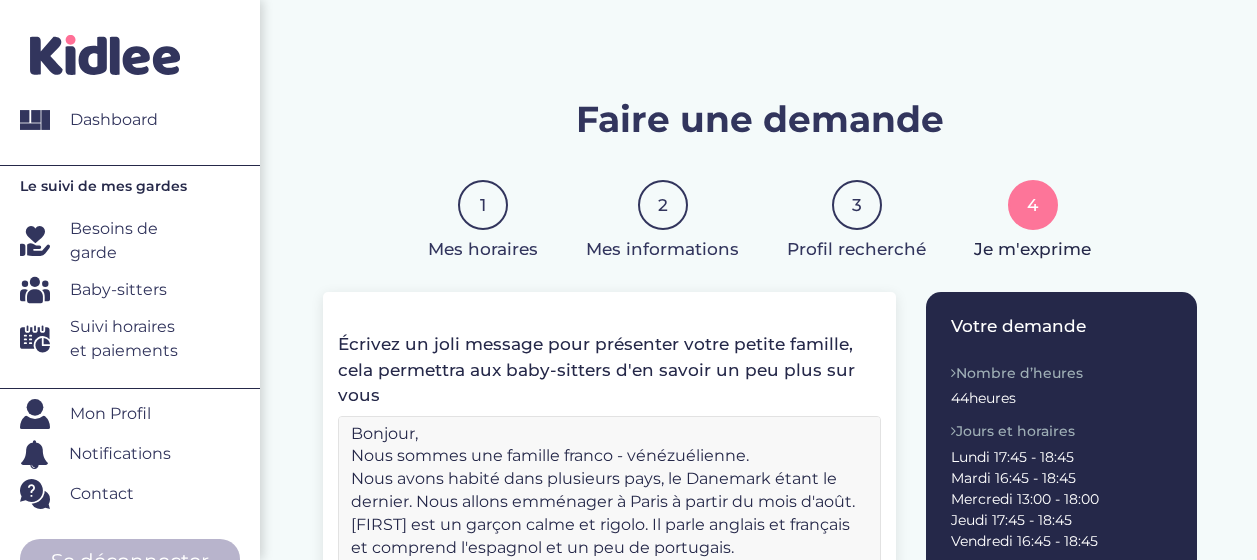 select on "3" 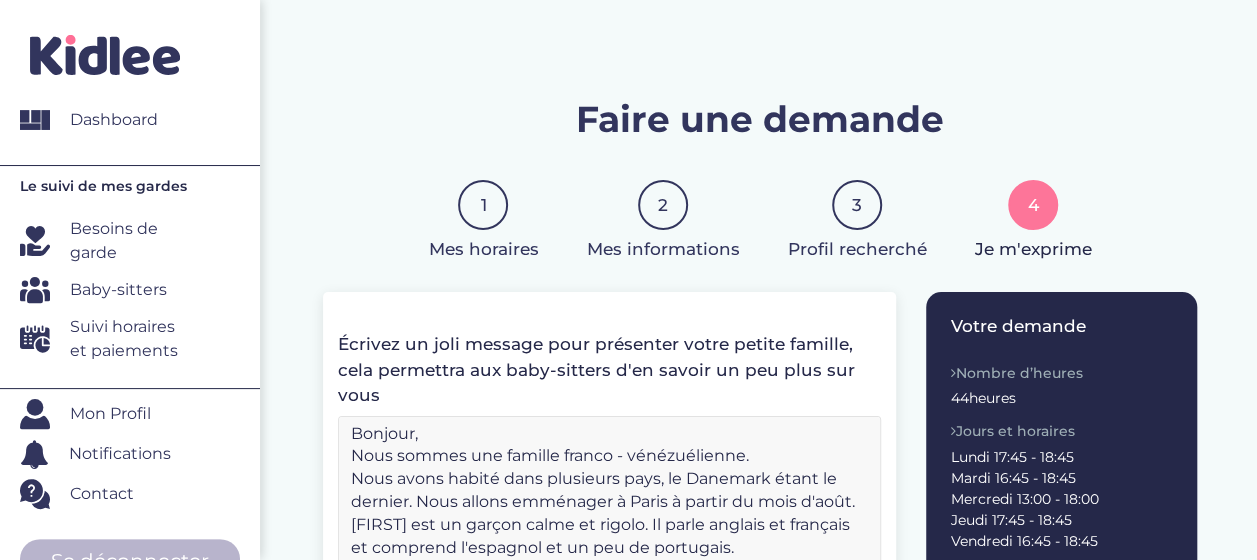scroll, scrollTop: 0, scrollLeft: 0, axis: both 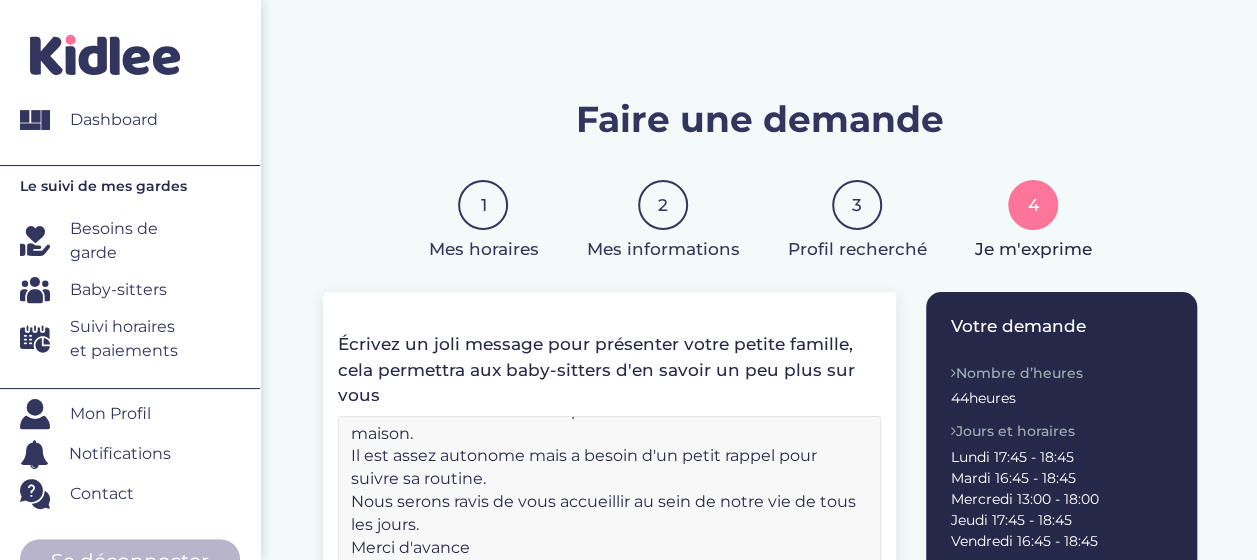 click on "Dashboard" at bounding box center [114, 120] 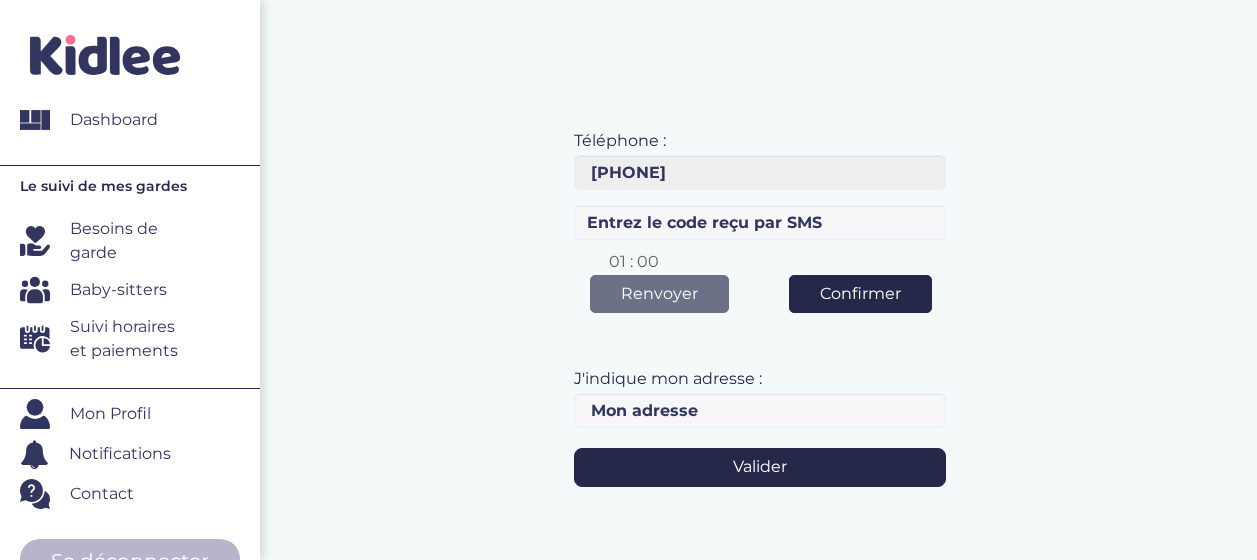 scroll, scrollTop: 0, scrollLeft: 0, axis: both 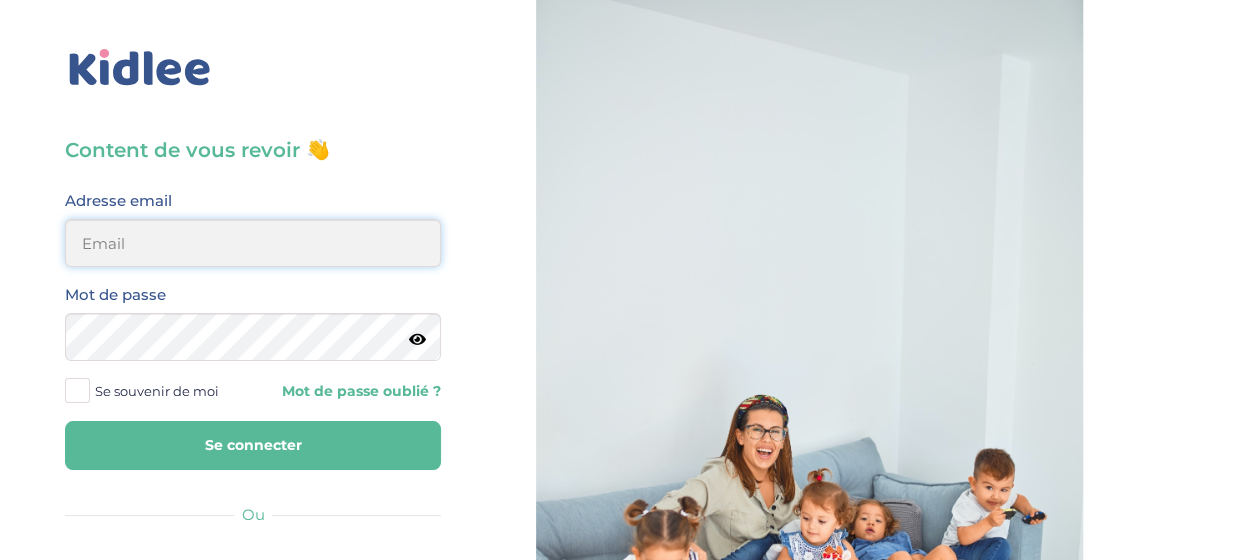 type on "carolina.marquet@totalenergies.com" 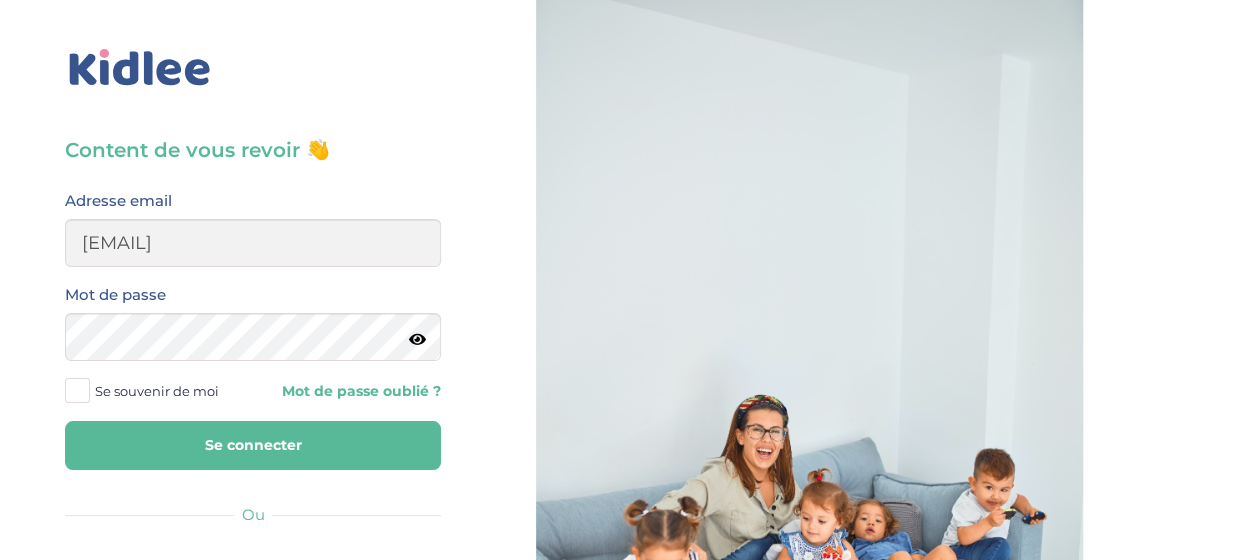 click on "Se souvenir de moi" at bounding box center [157, 391] 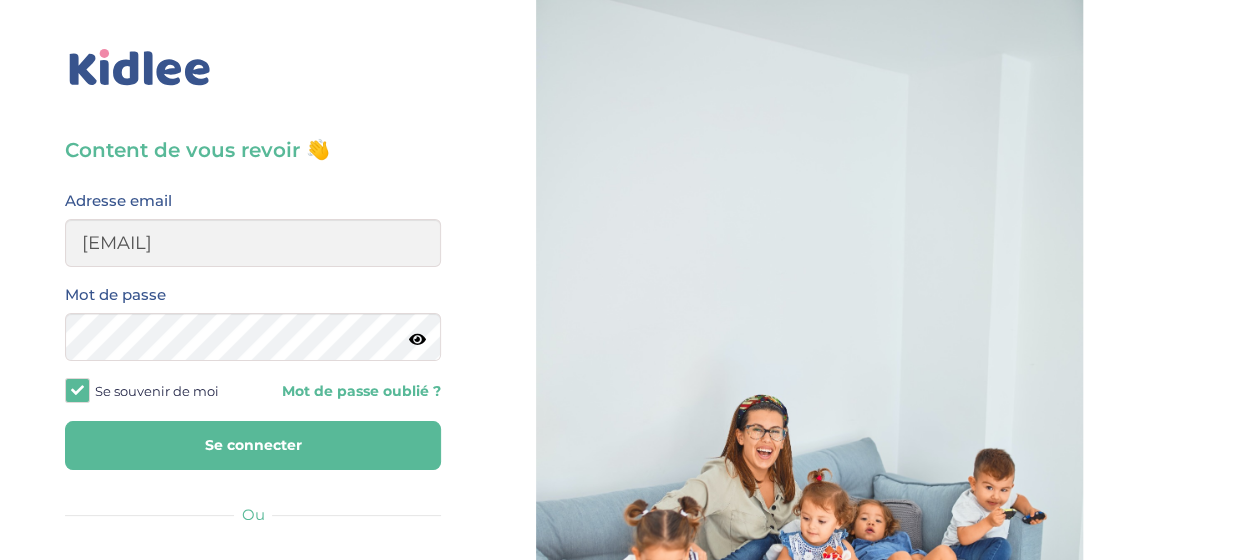 click on "Se connecter" at bounding box center [253, 445] 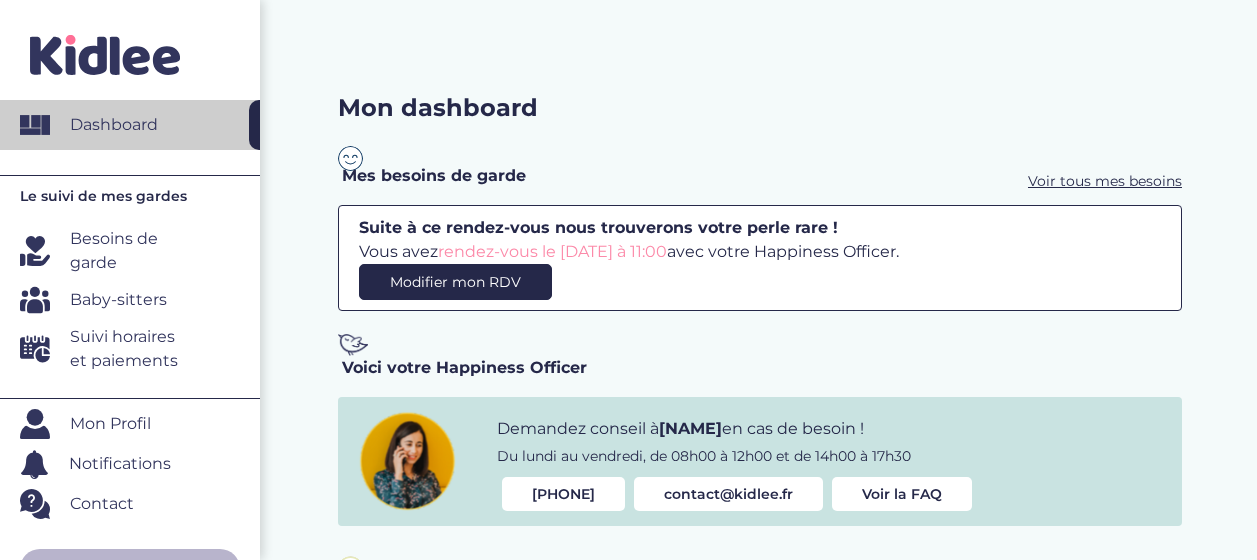 scroll, scrollTop: 0, scrollLeft: 0, axis: both 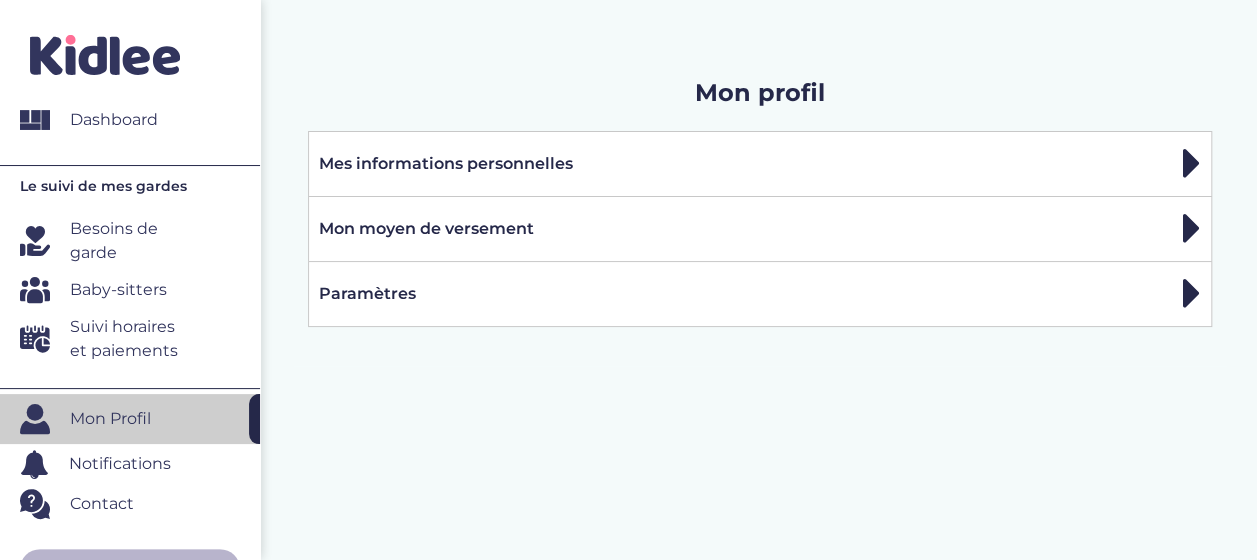 click on "Dashboard" at bounding box center [140, 120] 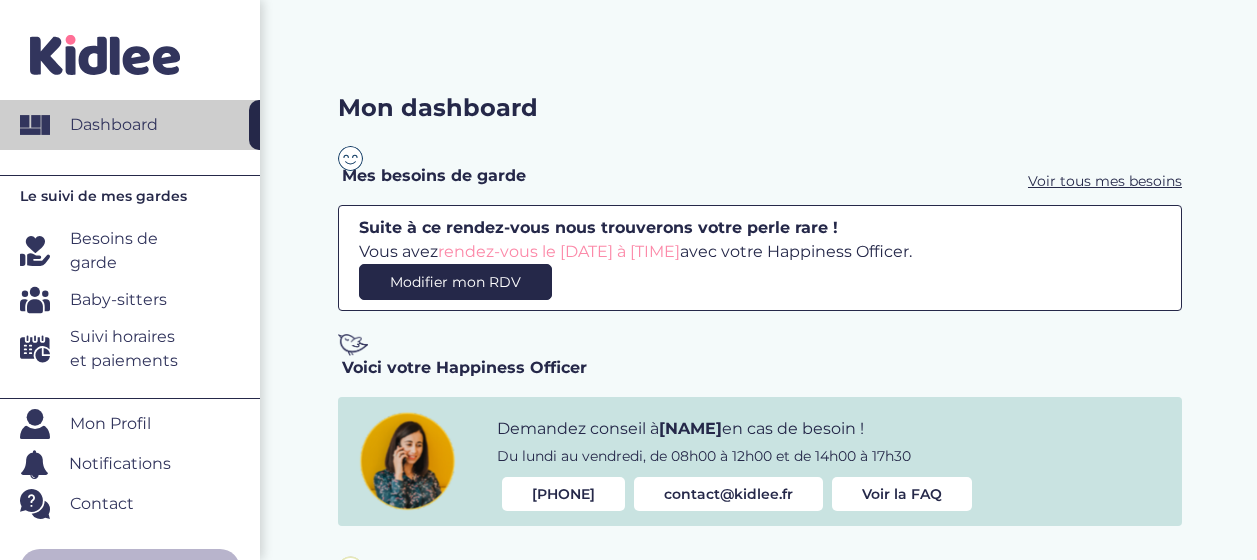 scroll, scrollTop: 0, scrollLeft: 0, axis: both 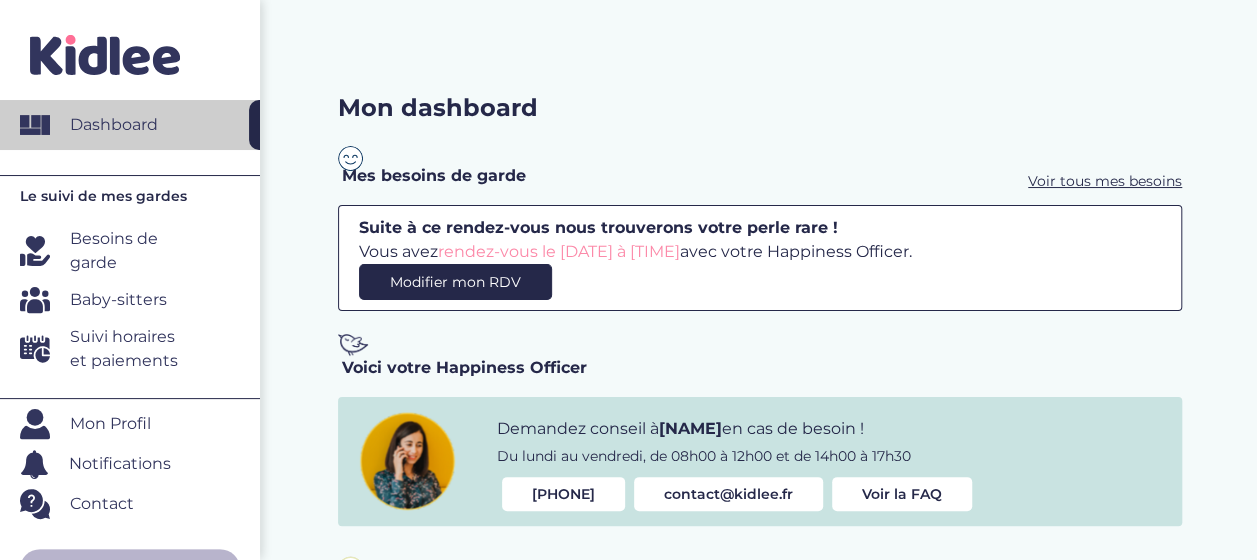 click on "rendez-vous le
[DATE] à [TIME]" at bounding box center (559, 251) 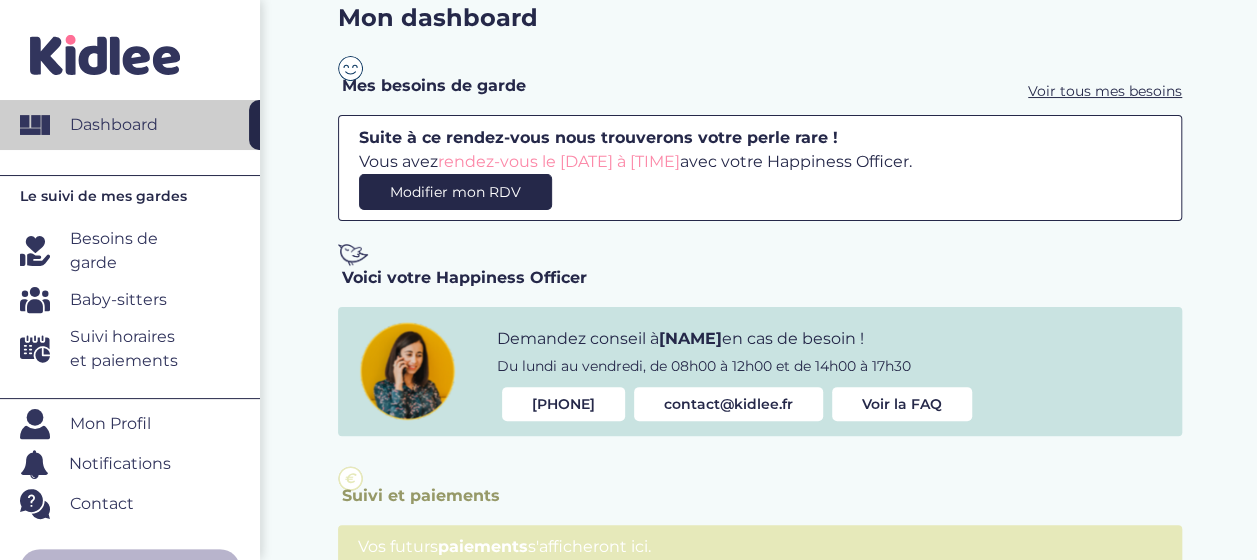 scroll, scrollTop: 0, scrollLeft: 0, axis: both 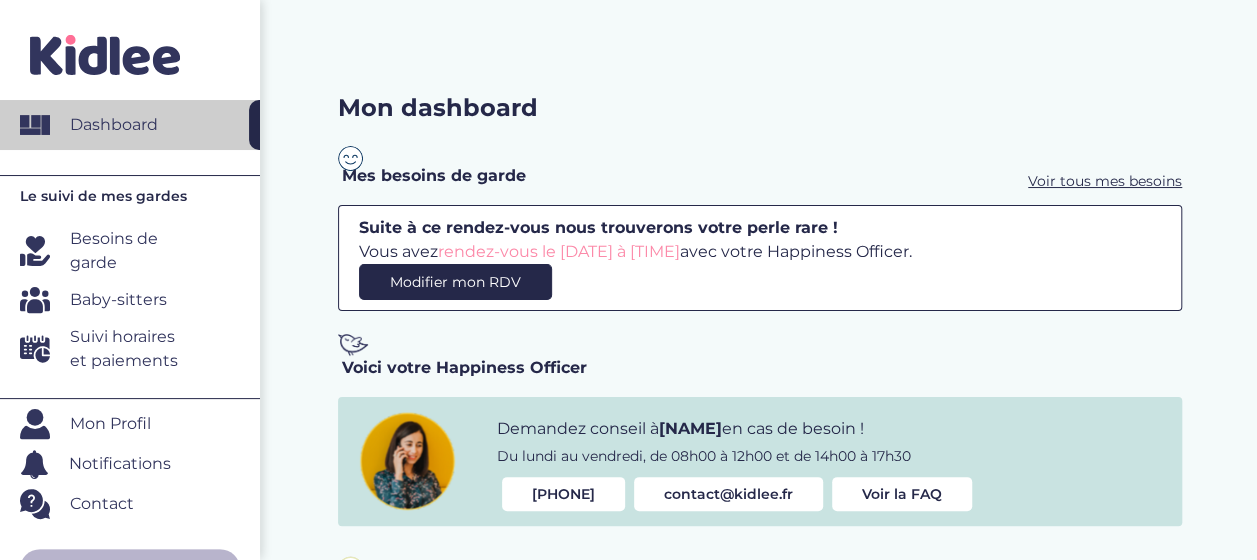 click on "rendez-vous le
[DATE] à [TIME]" at bounding box center (559, 251) 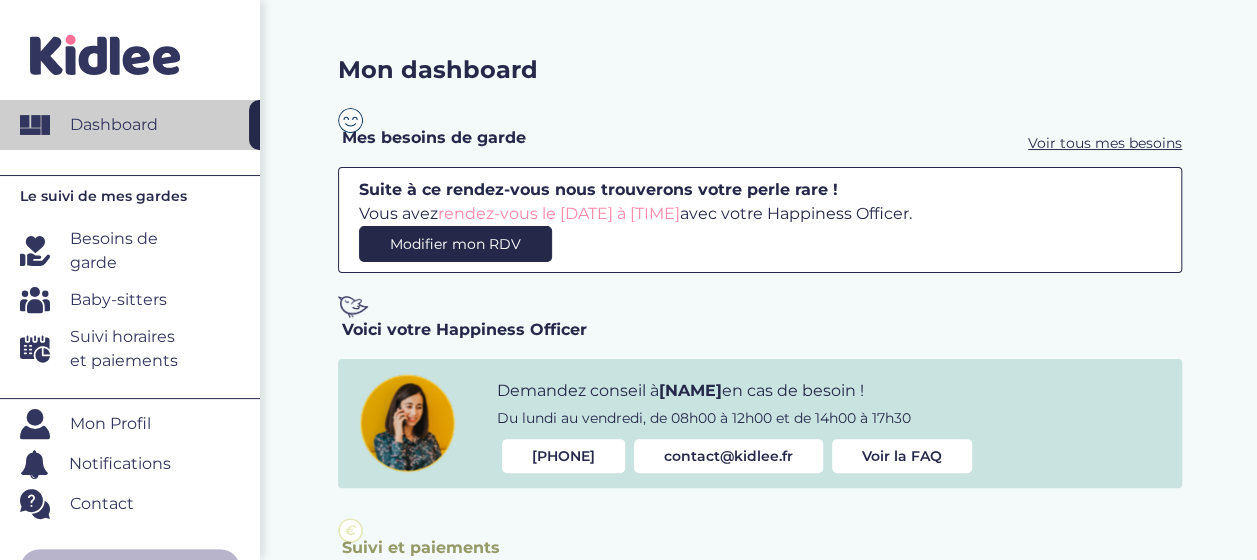 scroll, scrollTop: 39, scrollLeft: 0, axis: vertical 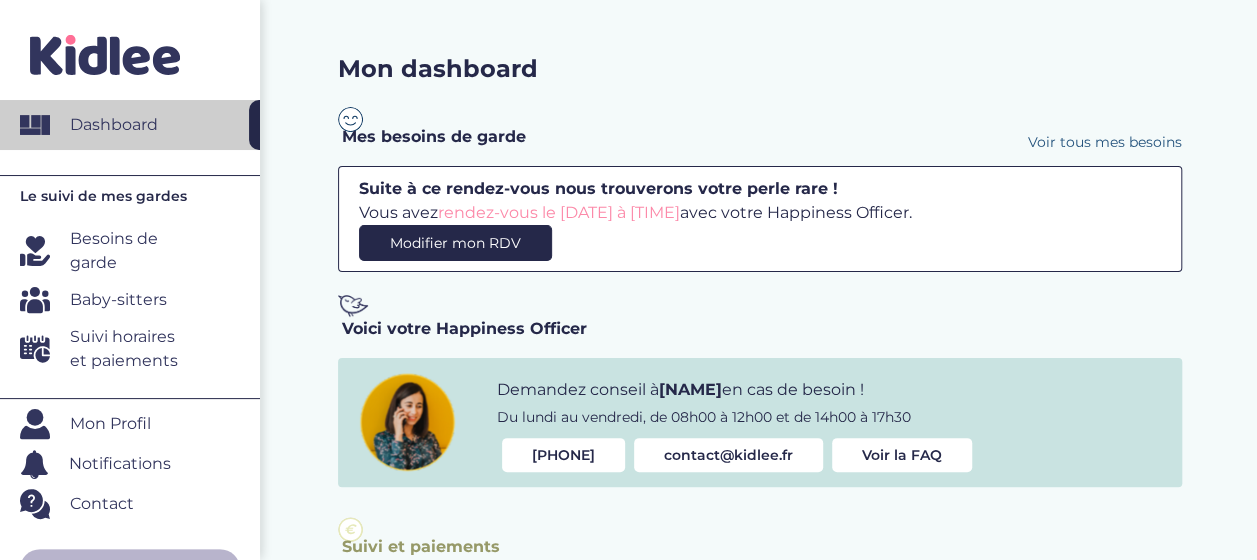 click on "Voir tous mes besoins" at bounding box center (1105, 142) 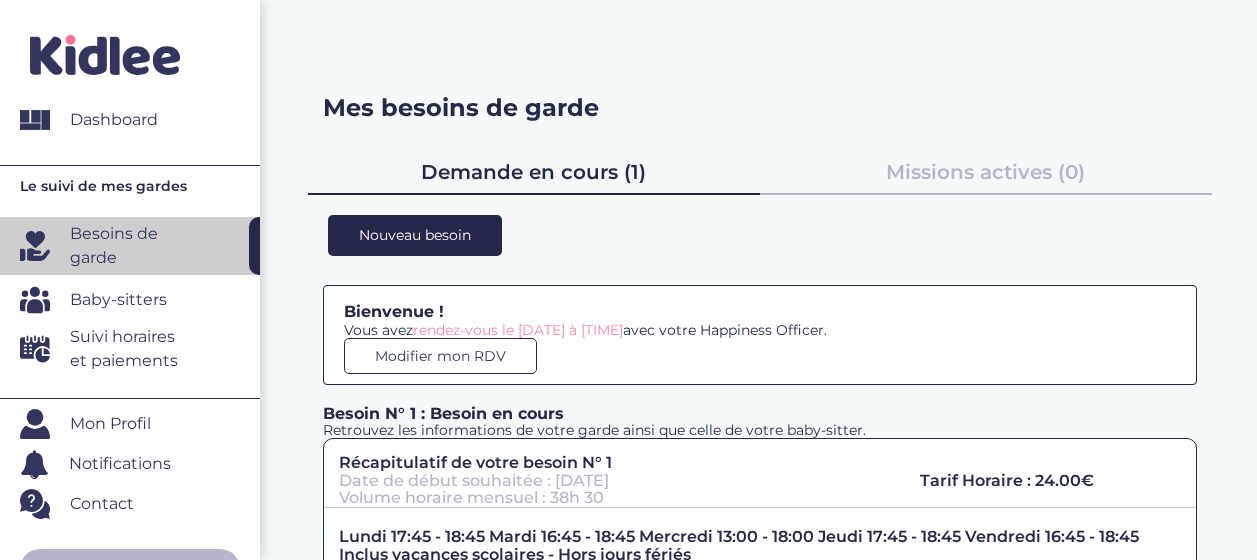 scroll, scrollTop: 0, scrollLeft: 0, axis: both 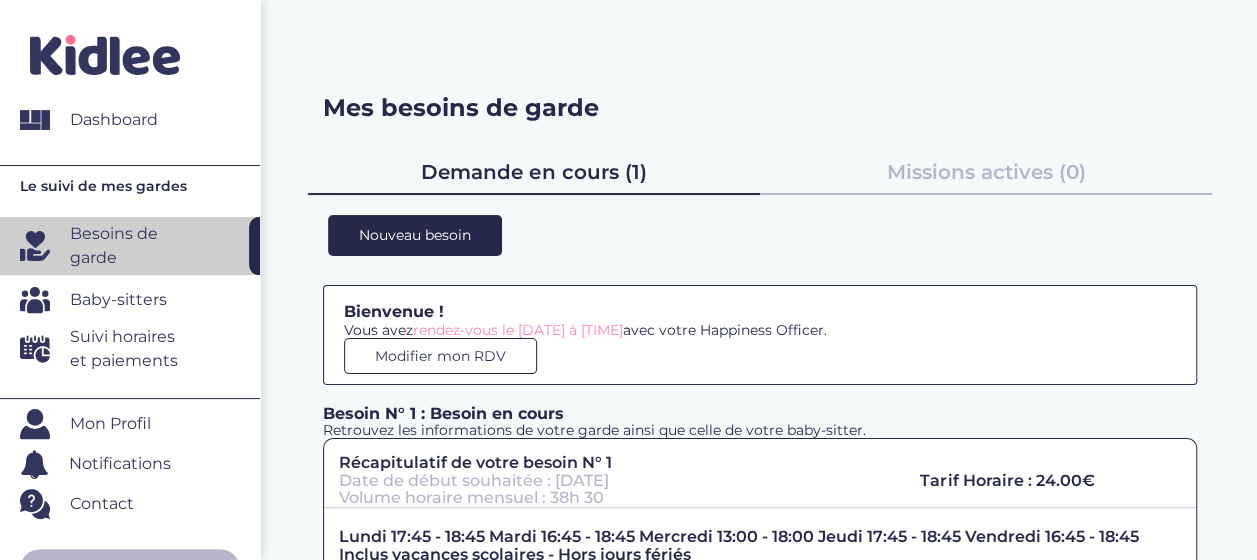 click on "Baby-sitters" at bounding box center [118, 300] 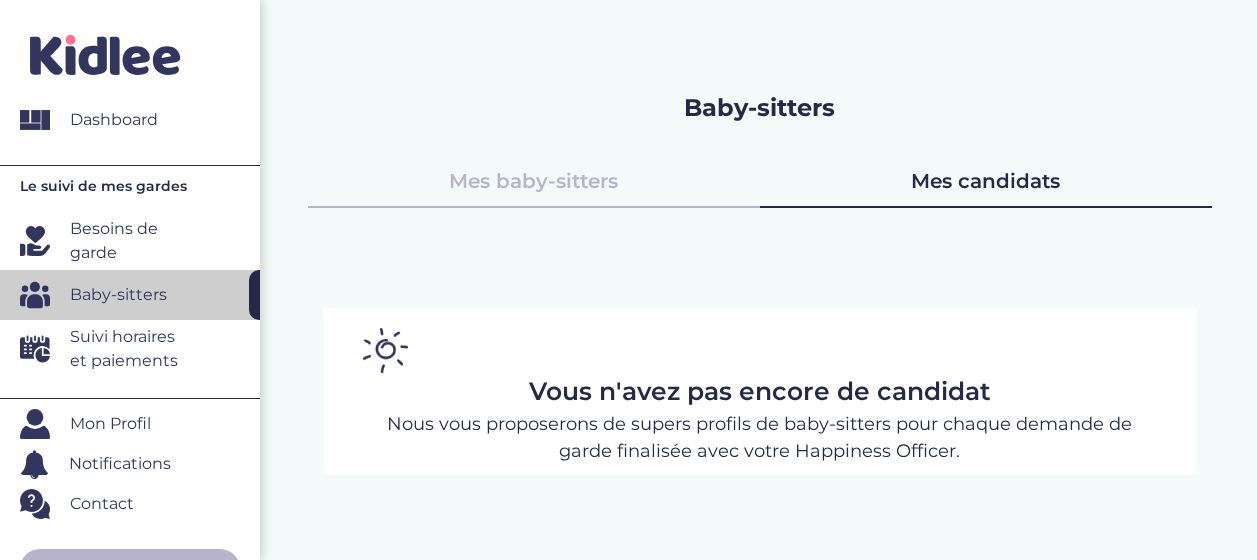 scroll, scrollTop: 0, scrollLeft: 0, axis: both 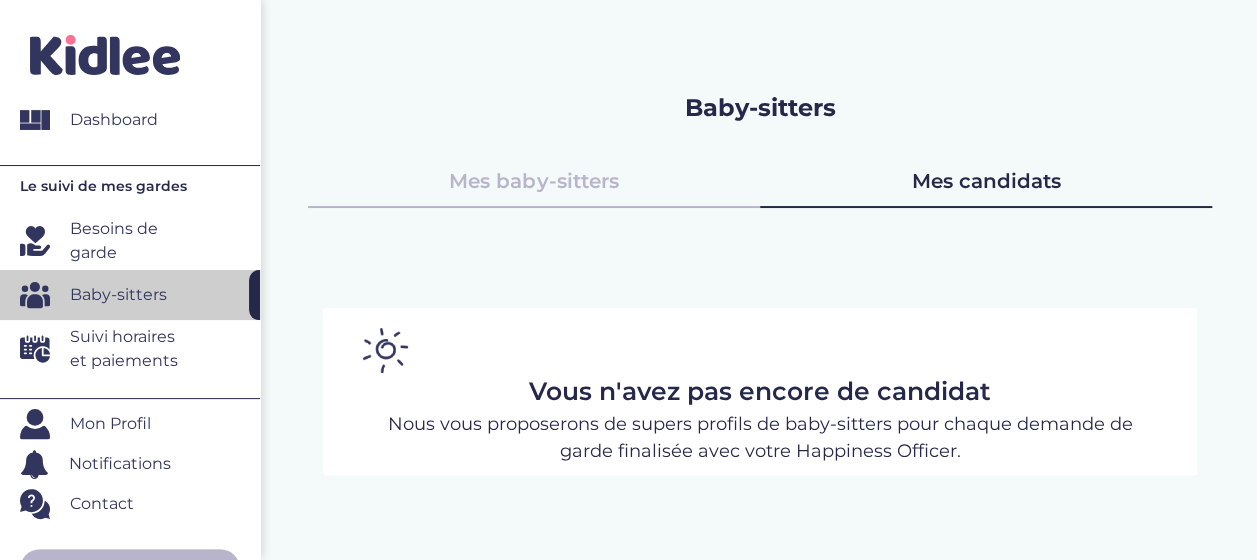 click on "Suivi horaires et paiements" at bounding box center [132, 349] 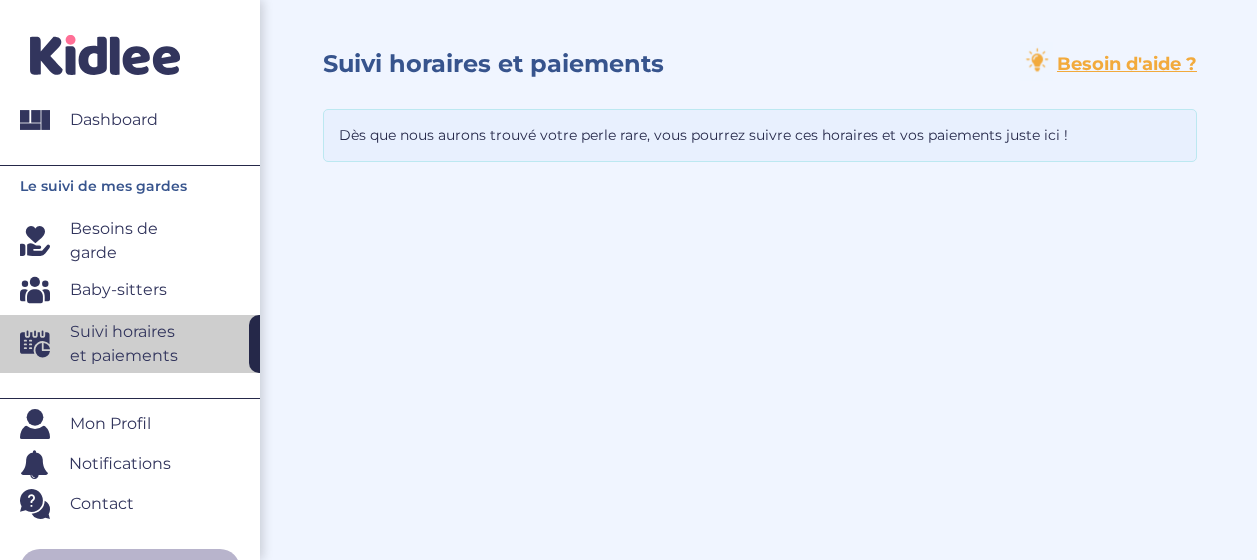 scroll, scrollTop: 0, scrollLeft: 0, axis: both 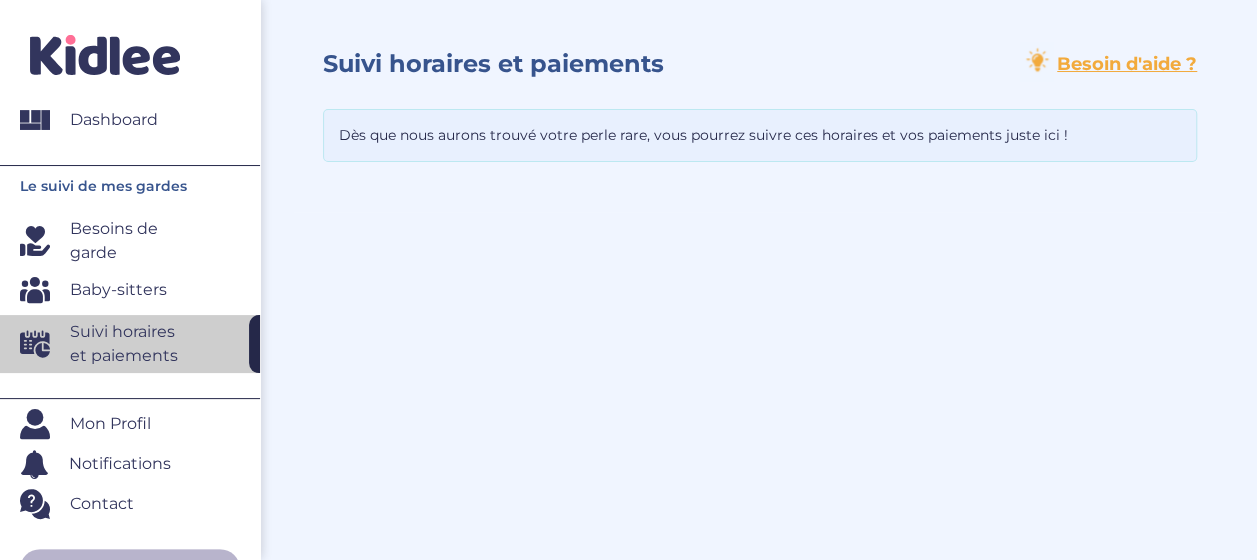 click on "Dashboard" at bounding box center [114, 120] 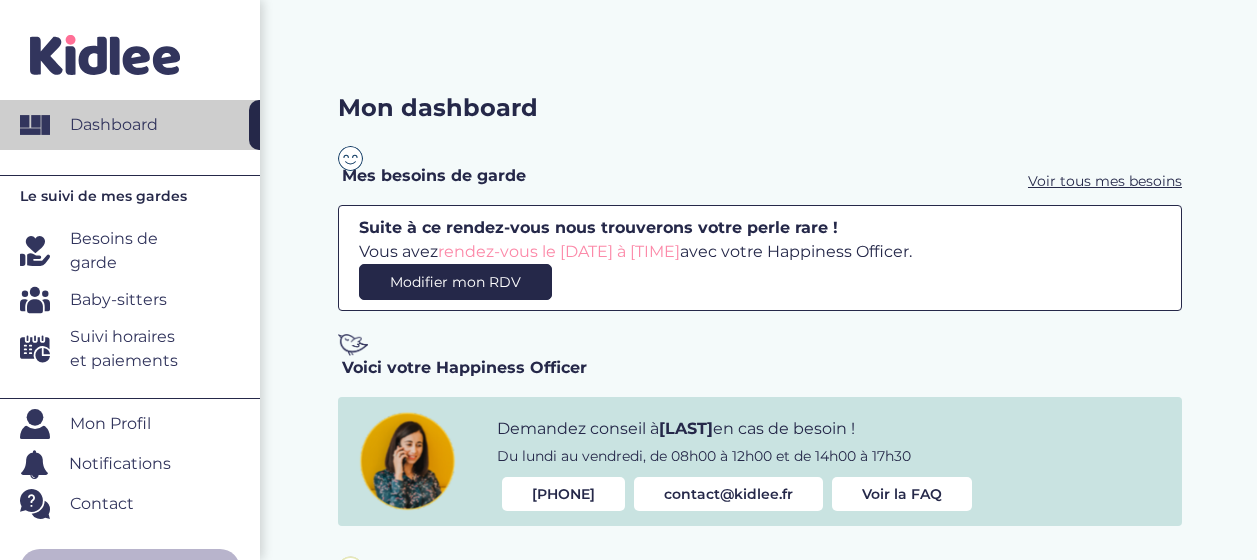 scroll, scrollTop: 0, scrollLeft: 0, axis: both 